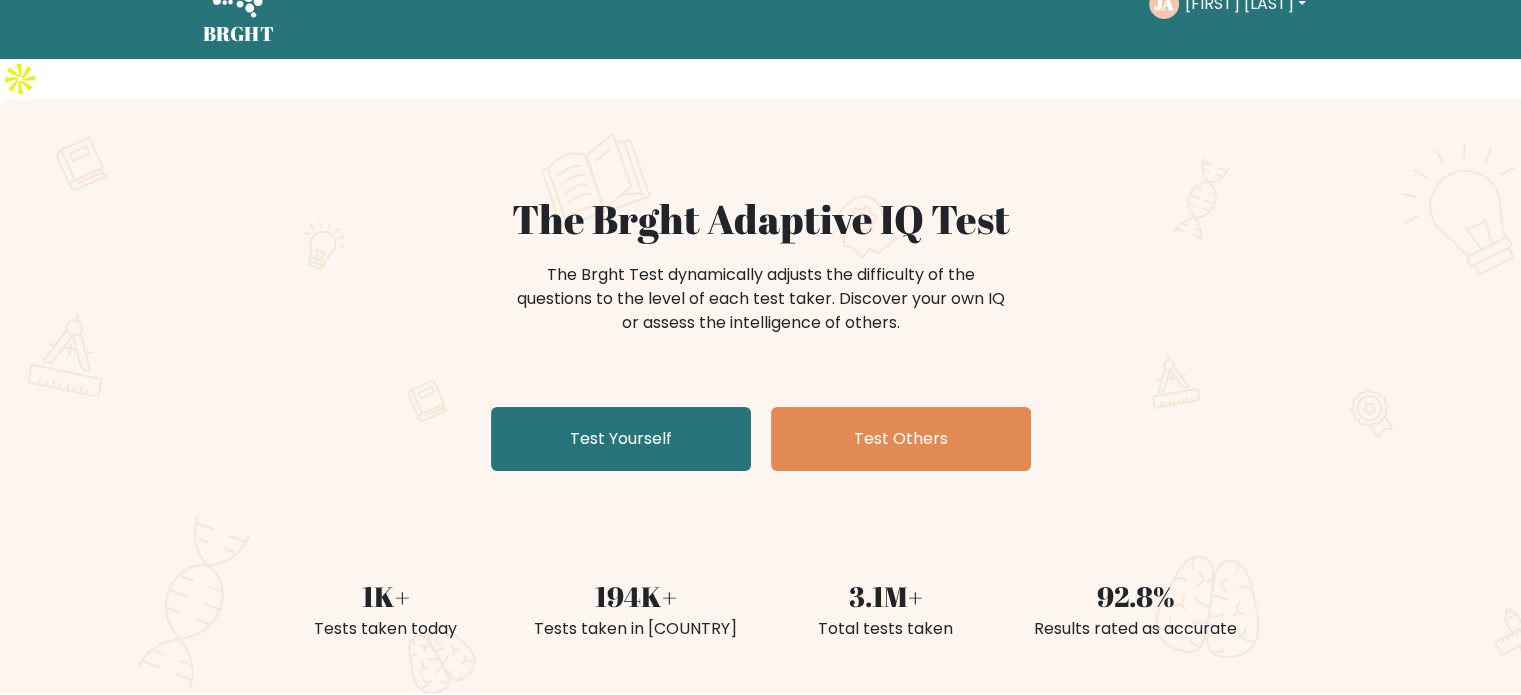 scroll, scrollTop: 100, scrollLeft: 0, axis: vertical 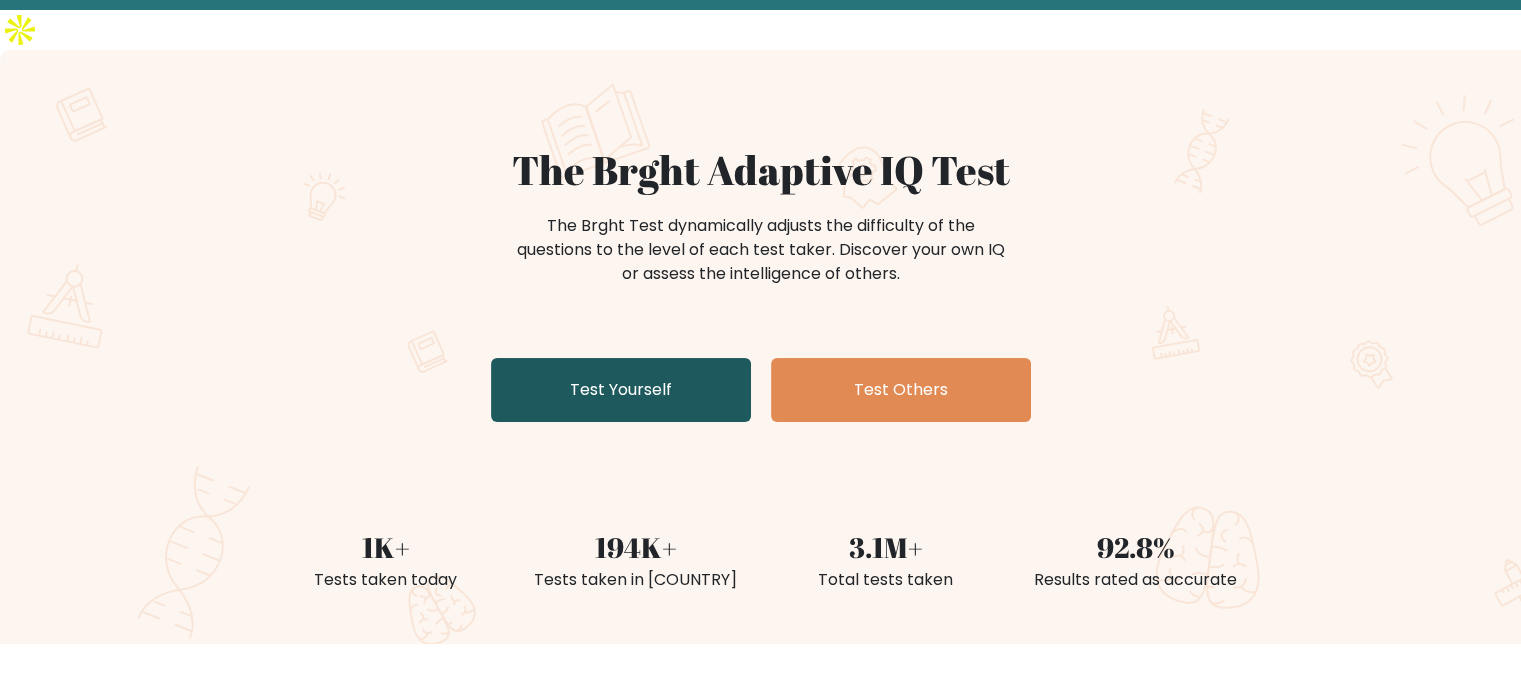 click on "Test Yourself" at bounding box center (621, 390) 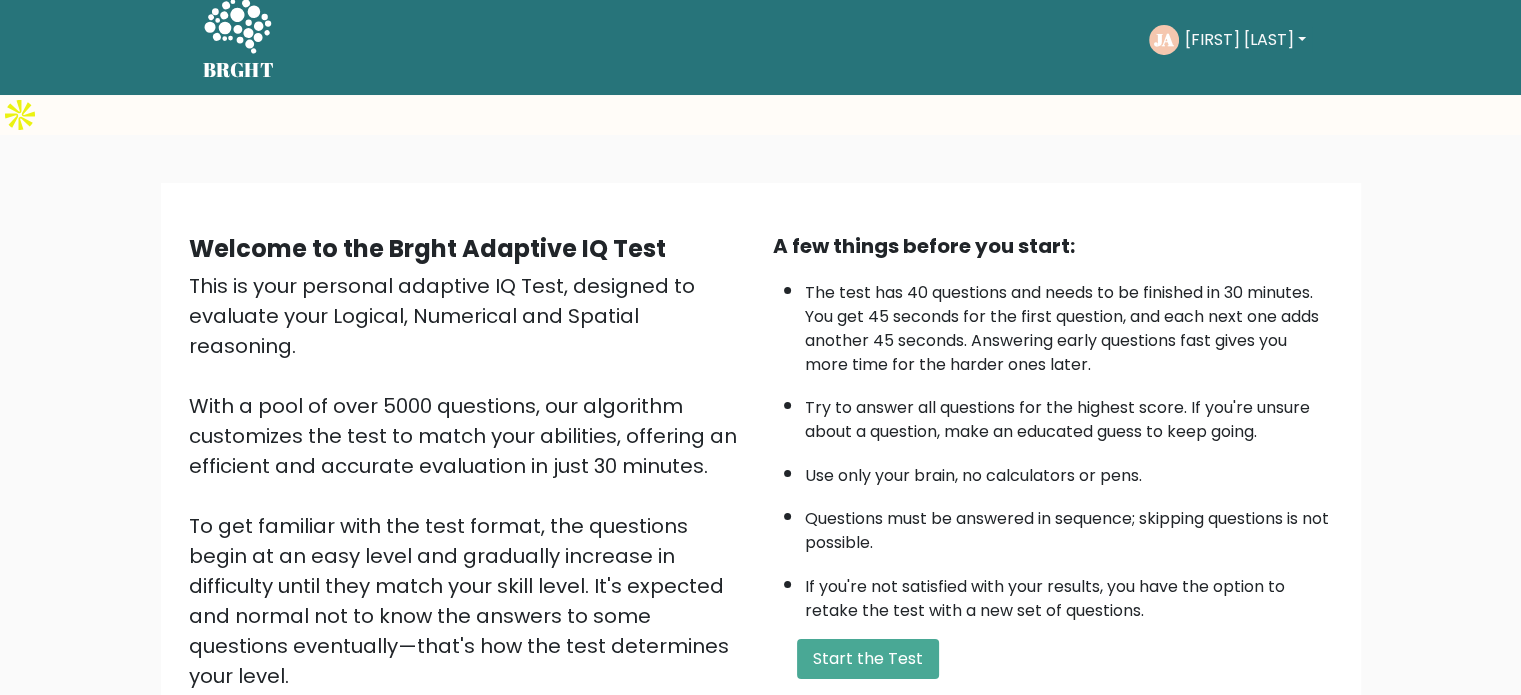 scroll, scrollTop: 0, scrollLeft: 0, axis: both 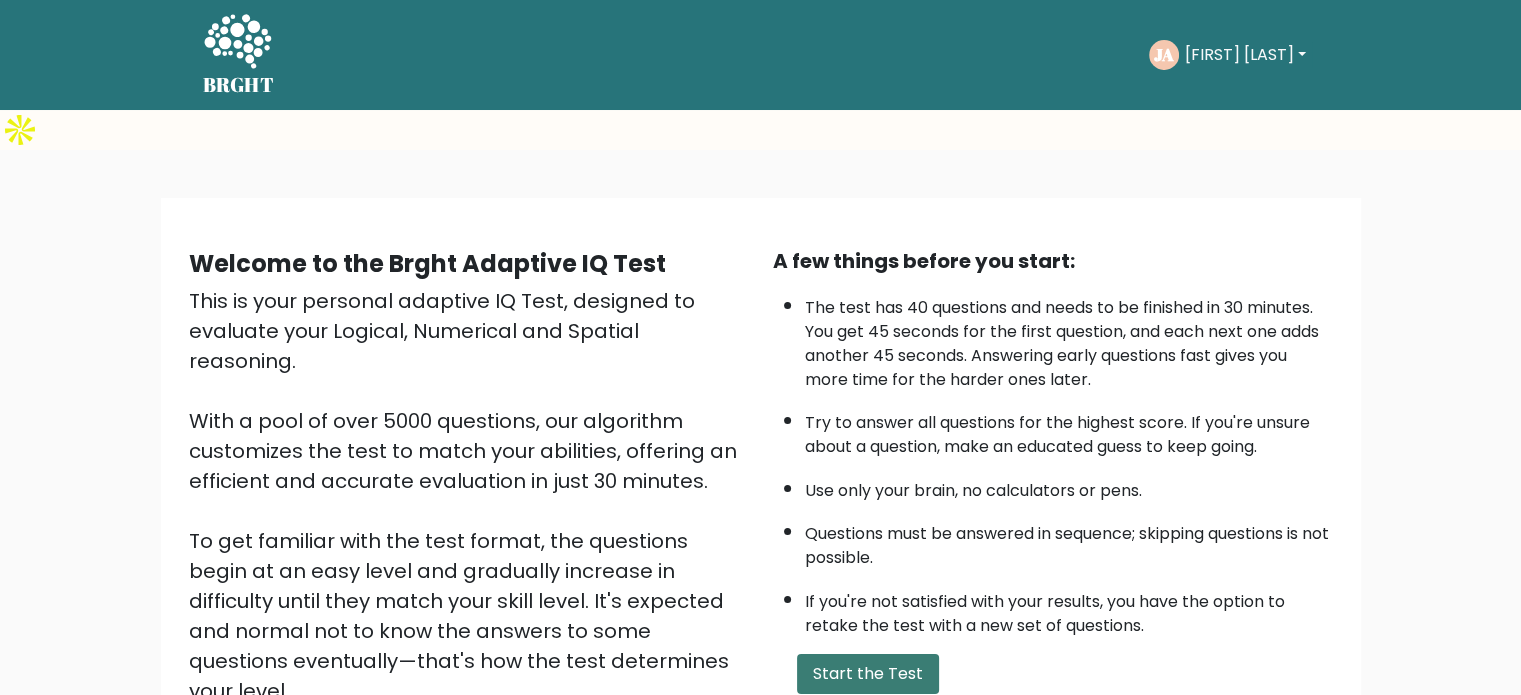 click on "Start the Test" at bounding box center [868, 674] 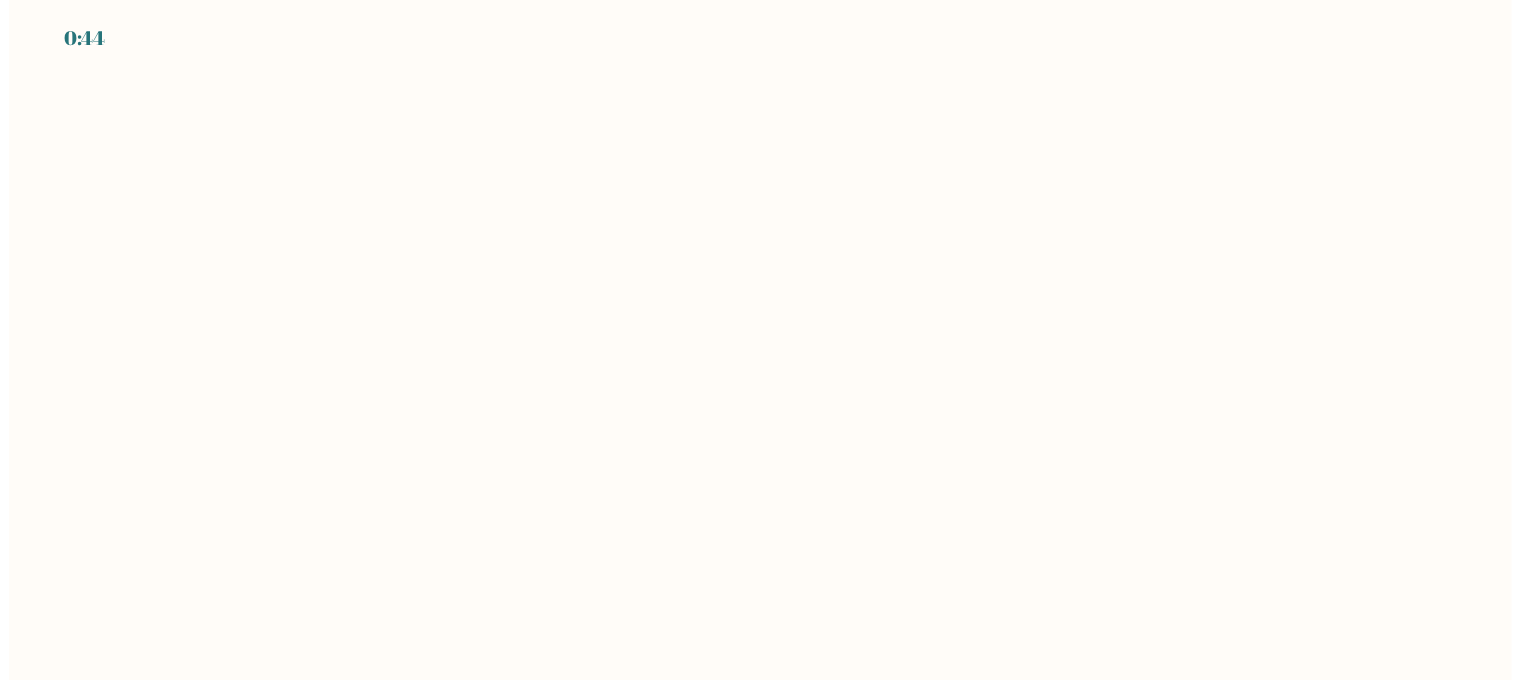 scroll, scrollTop: 0, scrollLeft: 0, axis: both 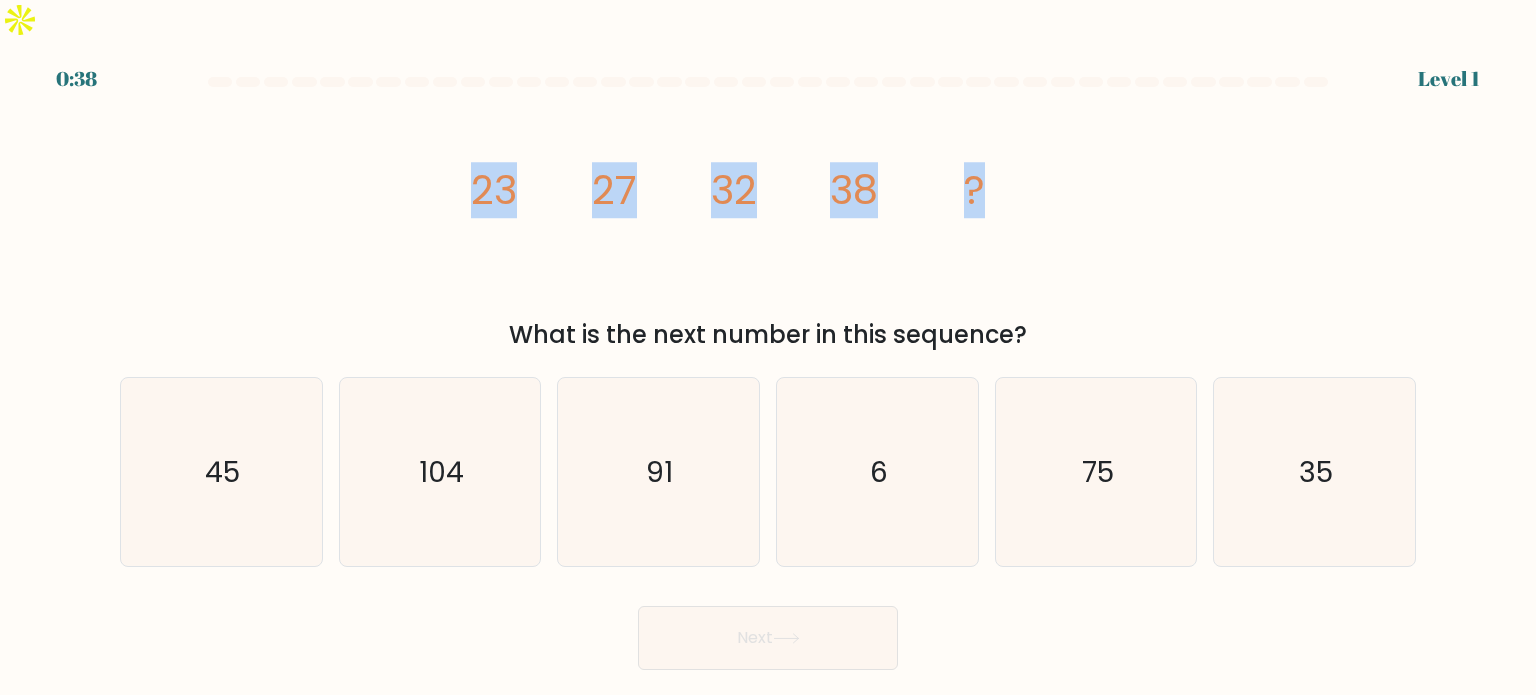 drag, startPoint x: 460, startPoint y: 140, endPoint x: 1031, endPoint y: 171, distance: 571.8409 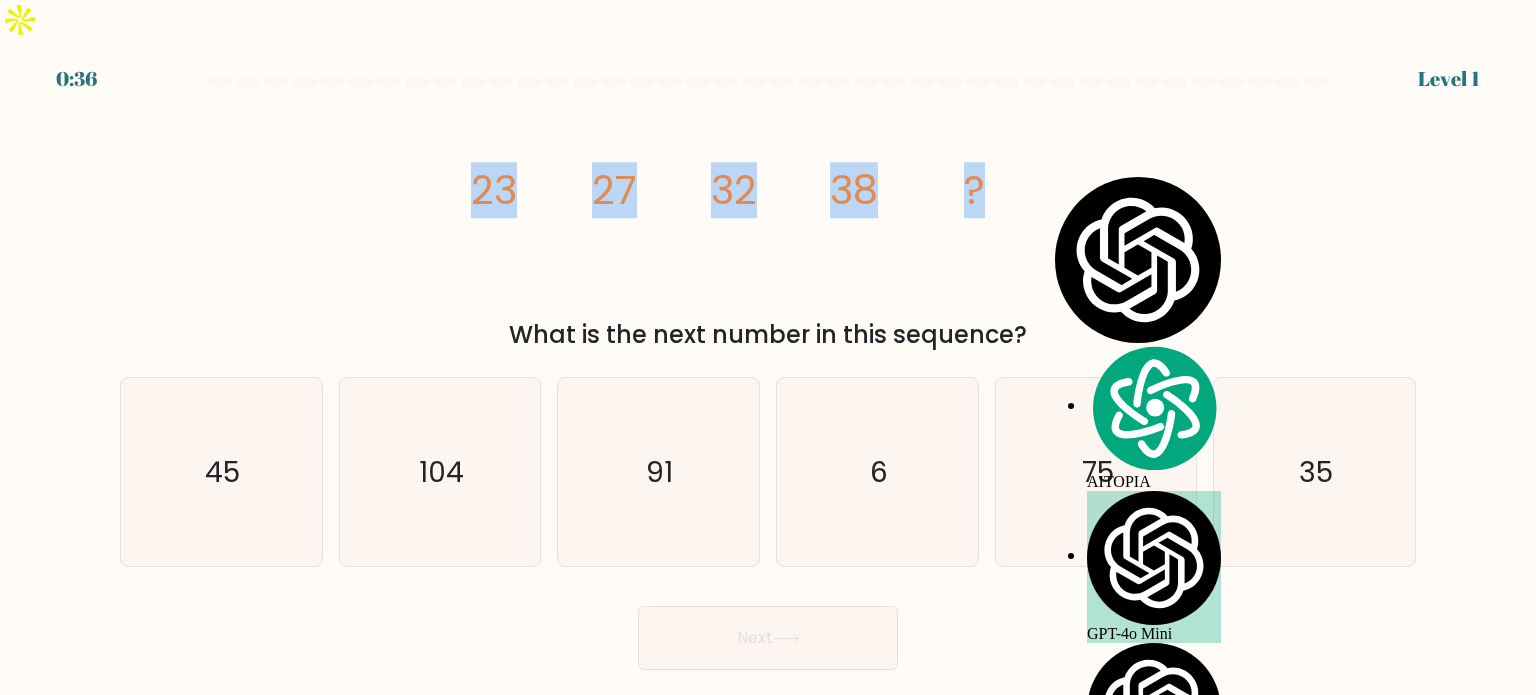 copy on "23
27
32
38
?" 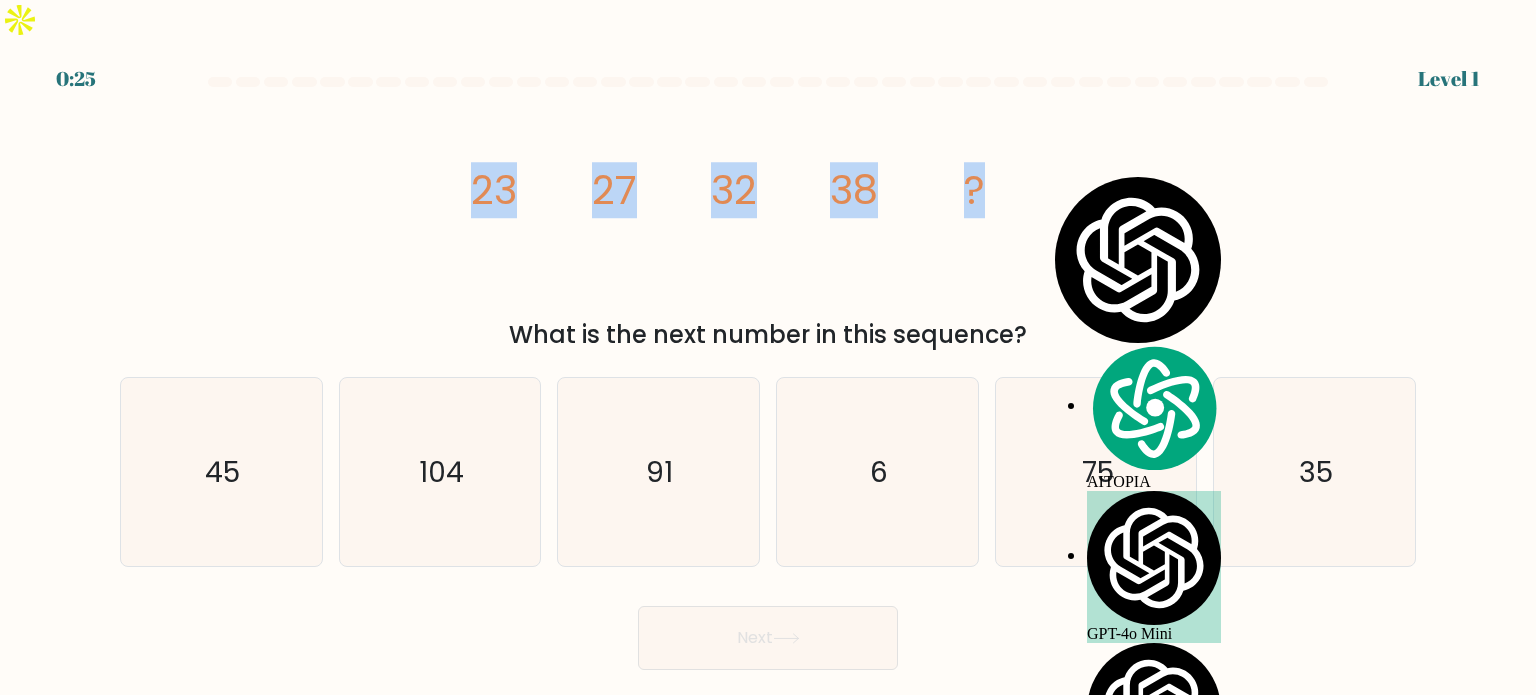 click on "23" at bounding box center [494, 190] 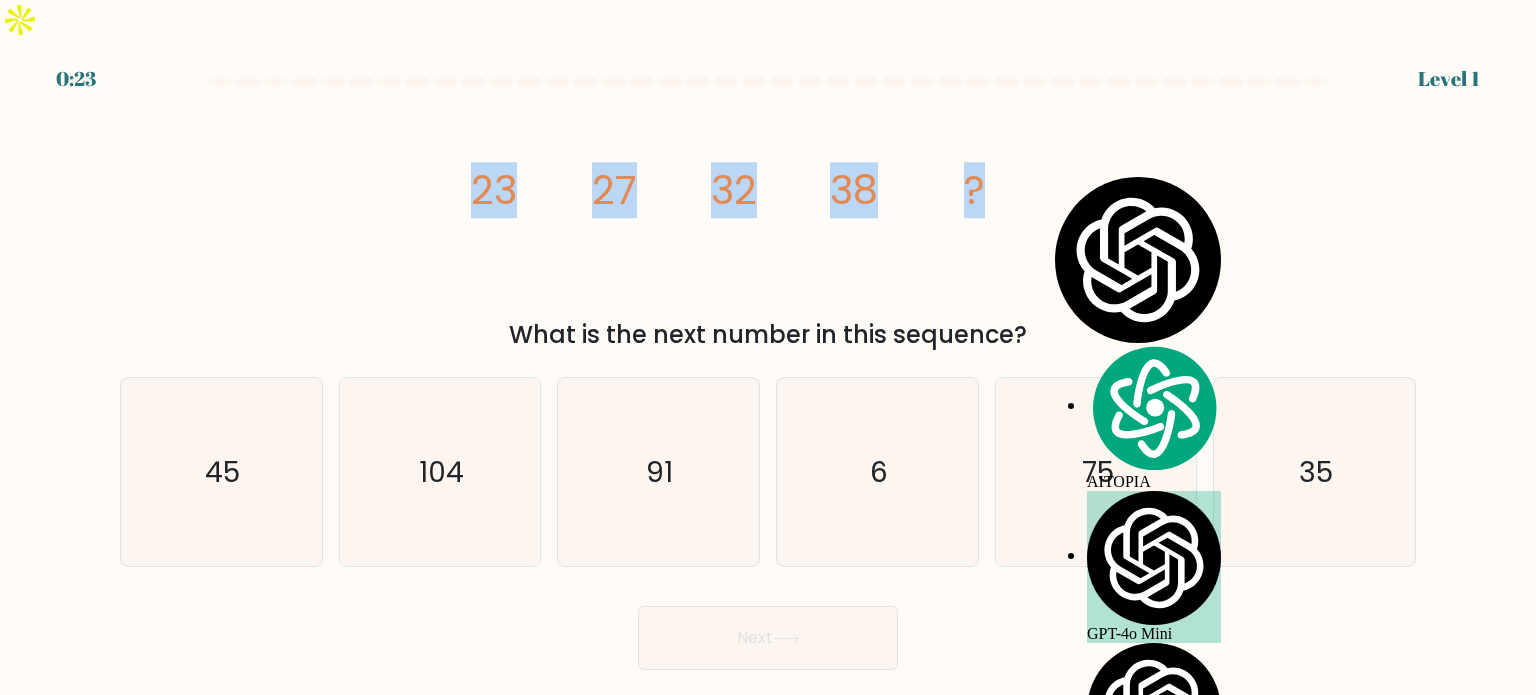 click on "image/svg+xml
23
27
32
38
?
What is the next number in this sequence?" at bounding box center (768, 226) 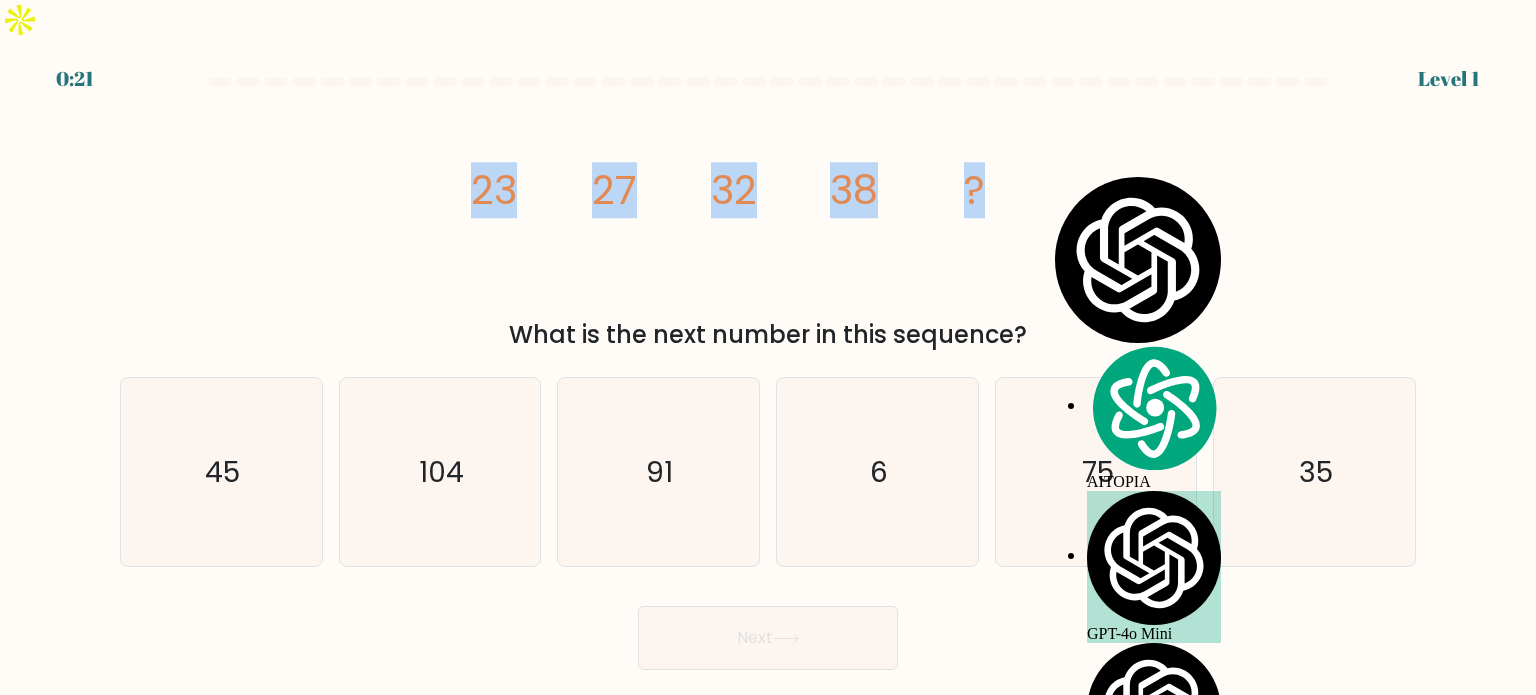 click on "image/svg+xml
23
27
32
38
?
What is the next number in this sequence?" at bounding box center [768, 226] 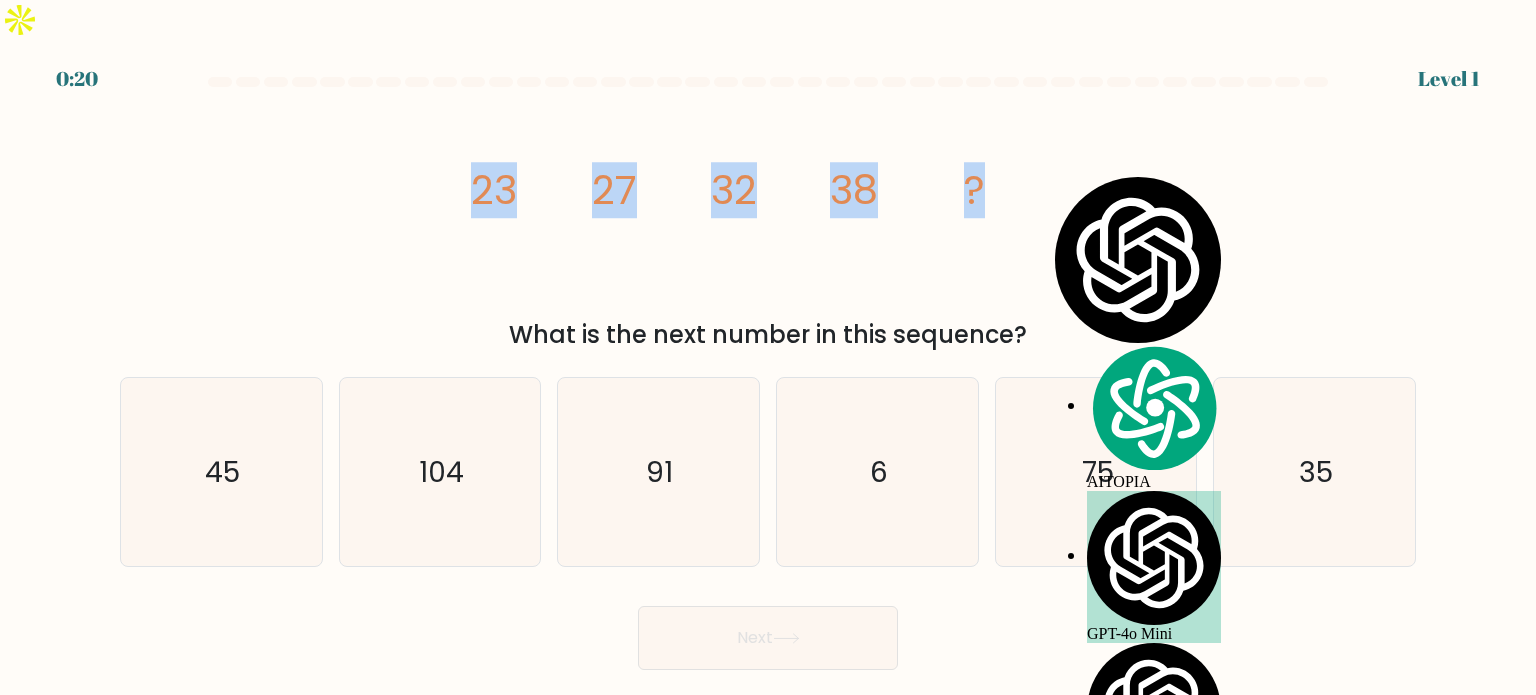 click on "image/svg+xml
23
27
32
38
?
What is the next number in this sequence?" at bounding box center [768, 226] 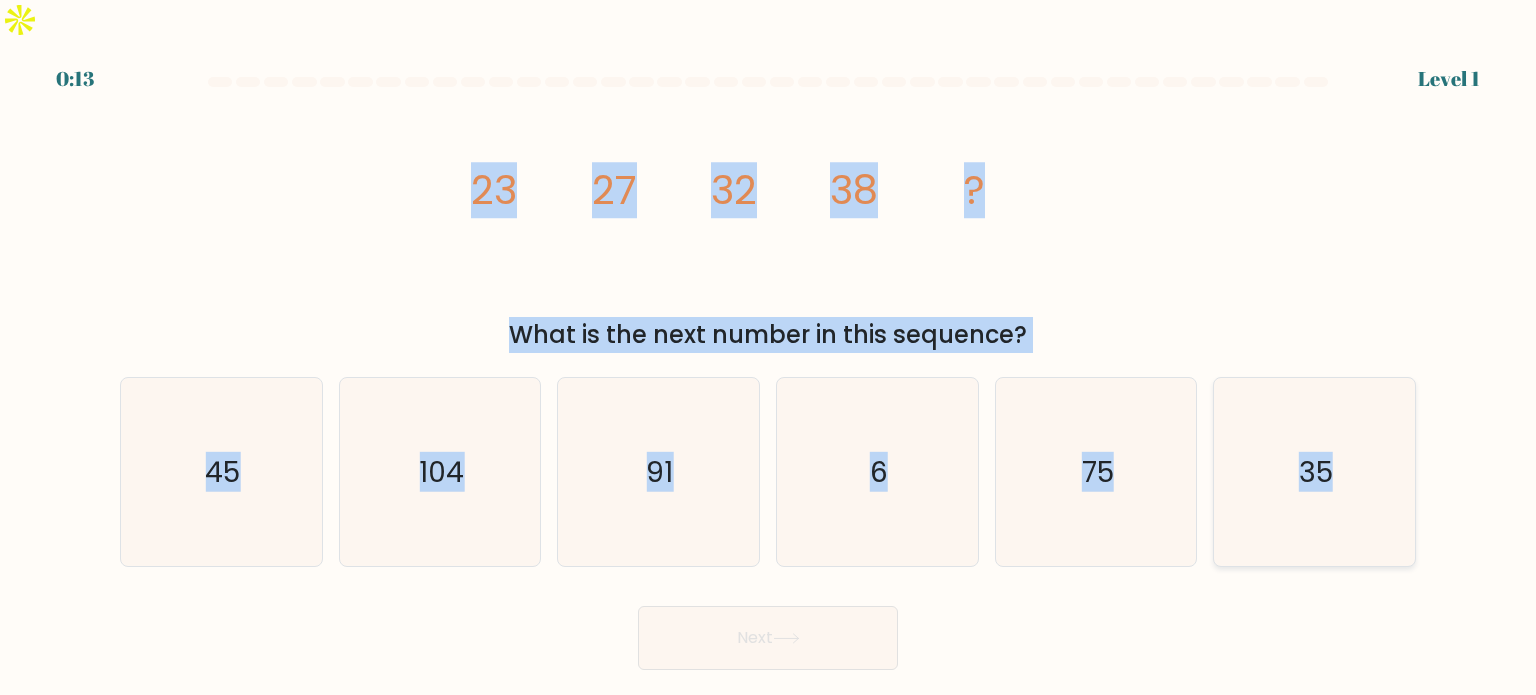 drag, startPoint x: 476, startPoint y: 157, endPoint x: 1348, endPoint y: 409, distance: 907.68274 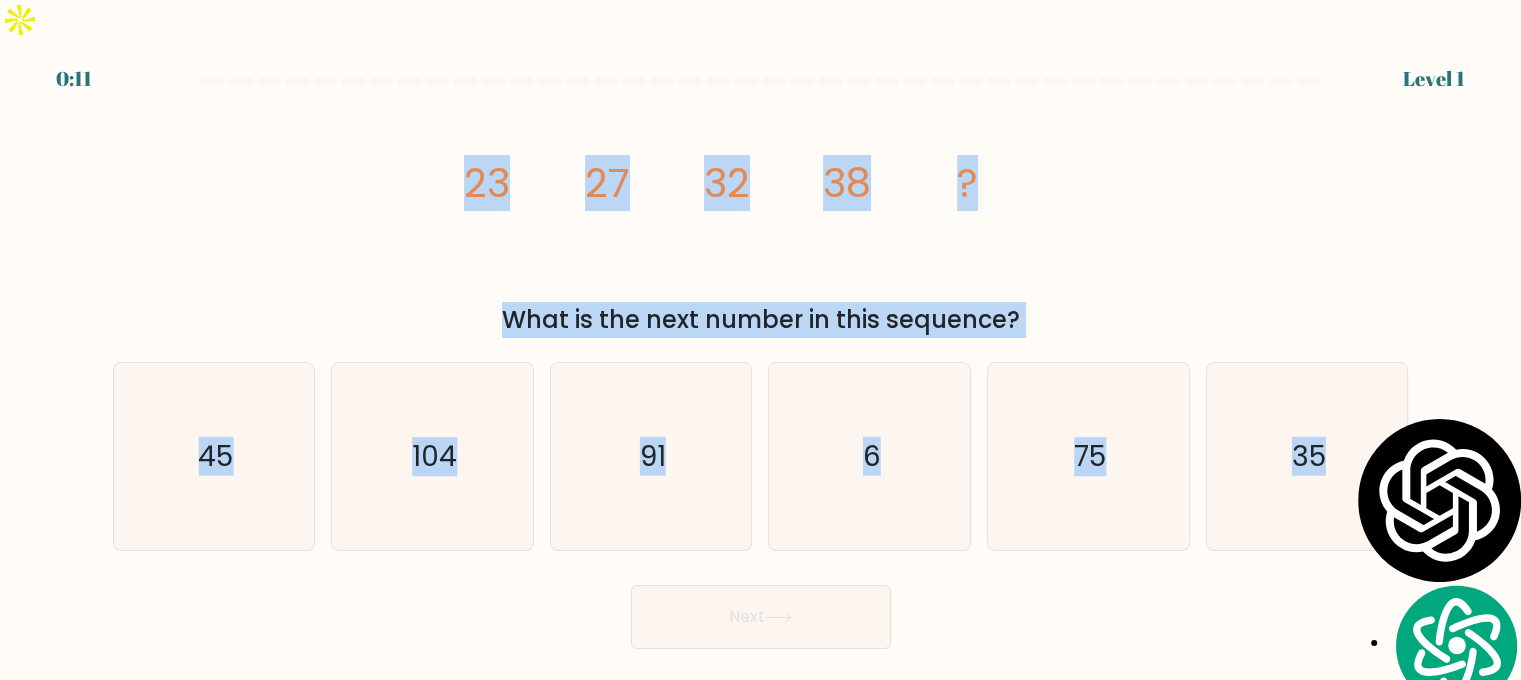 copy on "23
27
32
38
?
What is the next number in this sequence?
a.
45
b.
104
c.
91
d.
6
e.
75
f.
35" 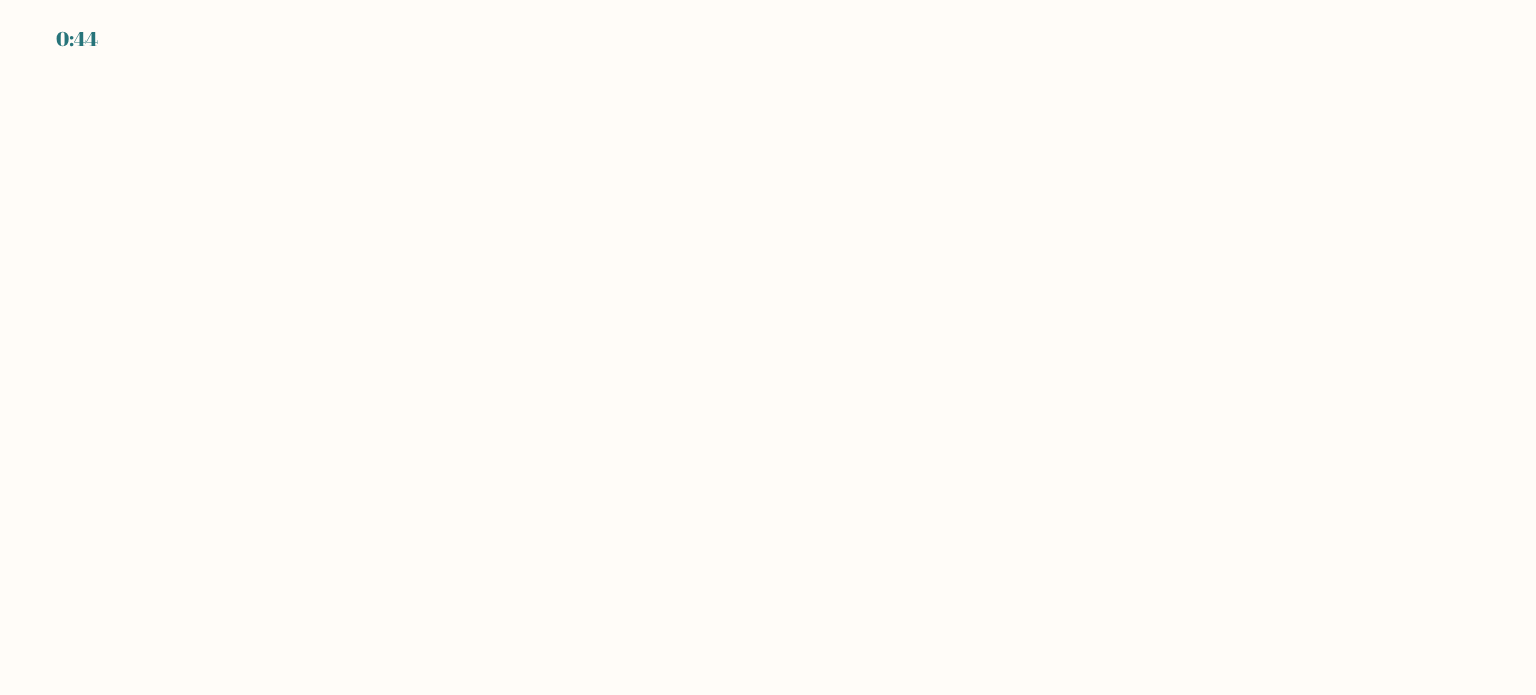 scroll, scrollTop: 0, scrollLeft: 0, axis: both 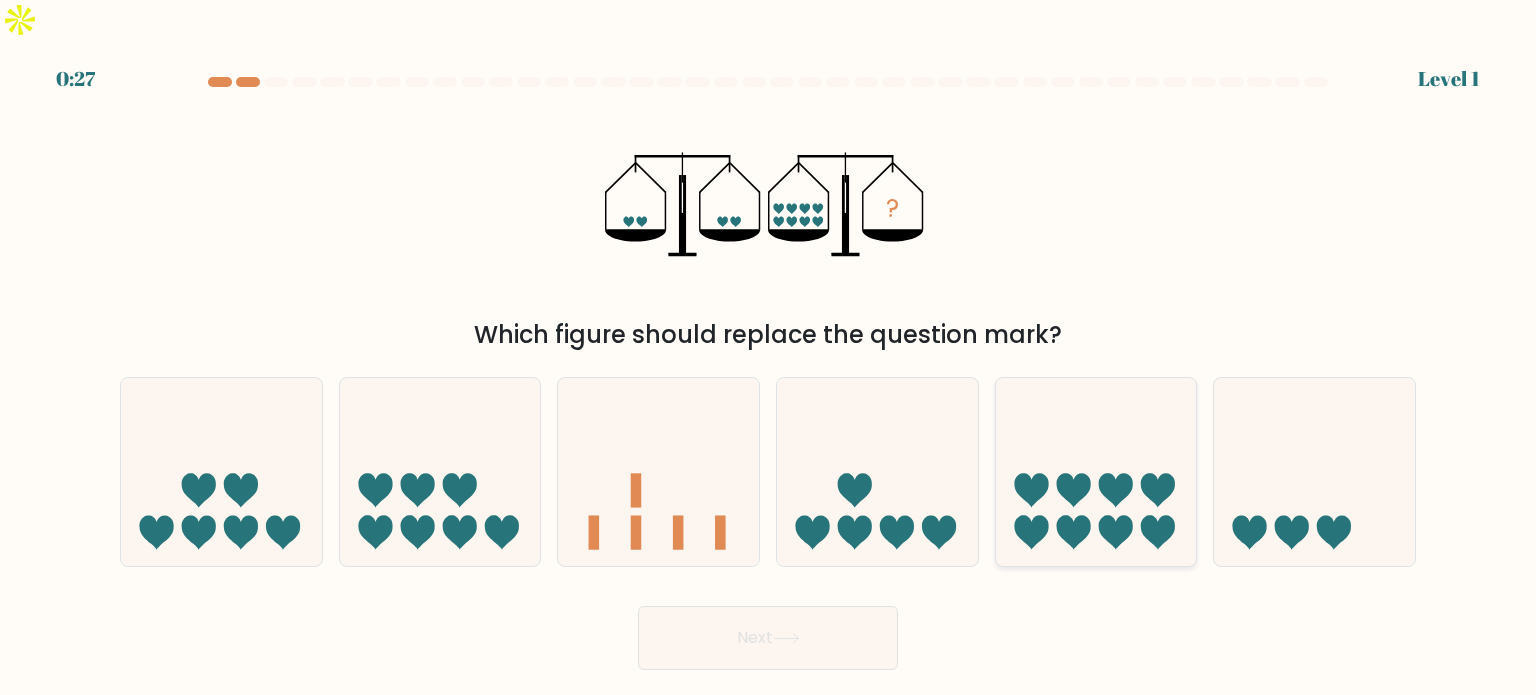 click at bounding box center (1073, 532) 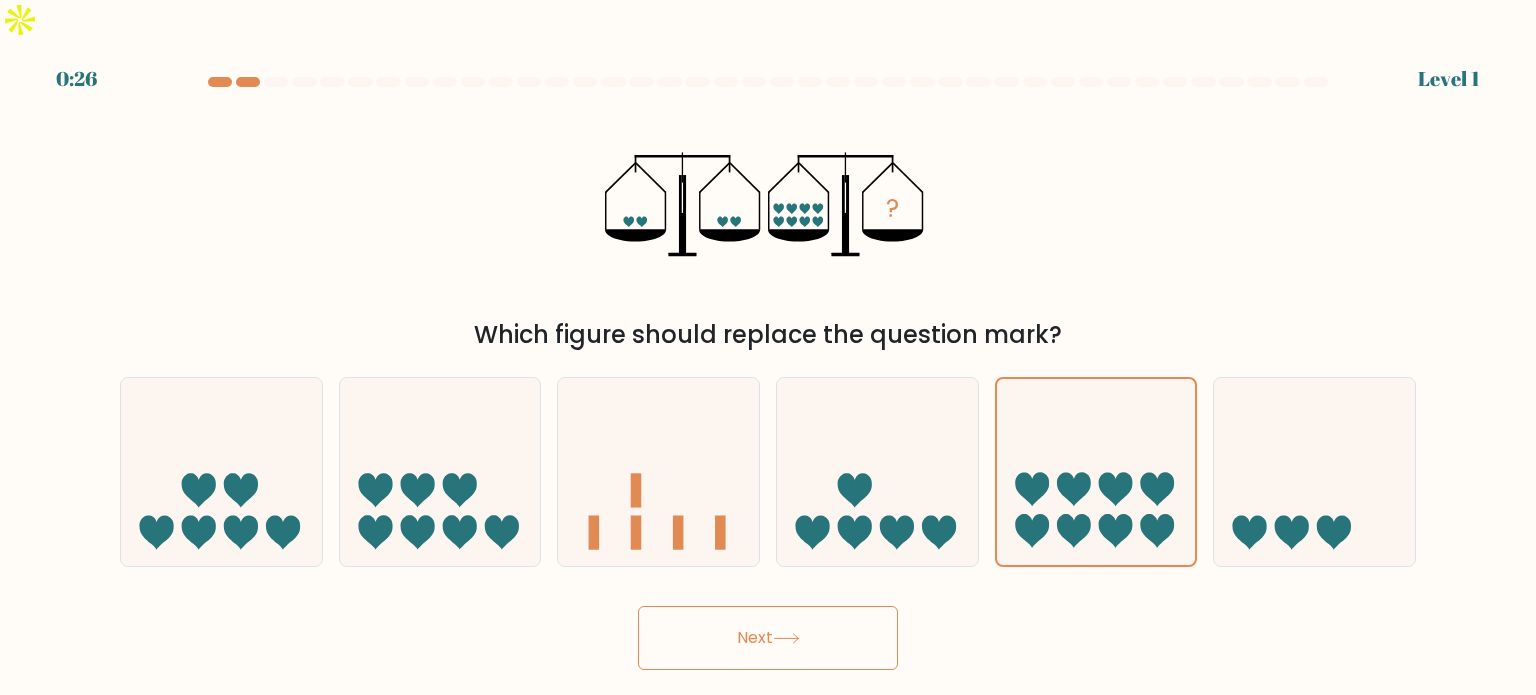 click on "Next" at bounding box center (768, 638) 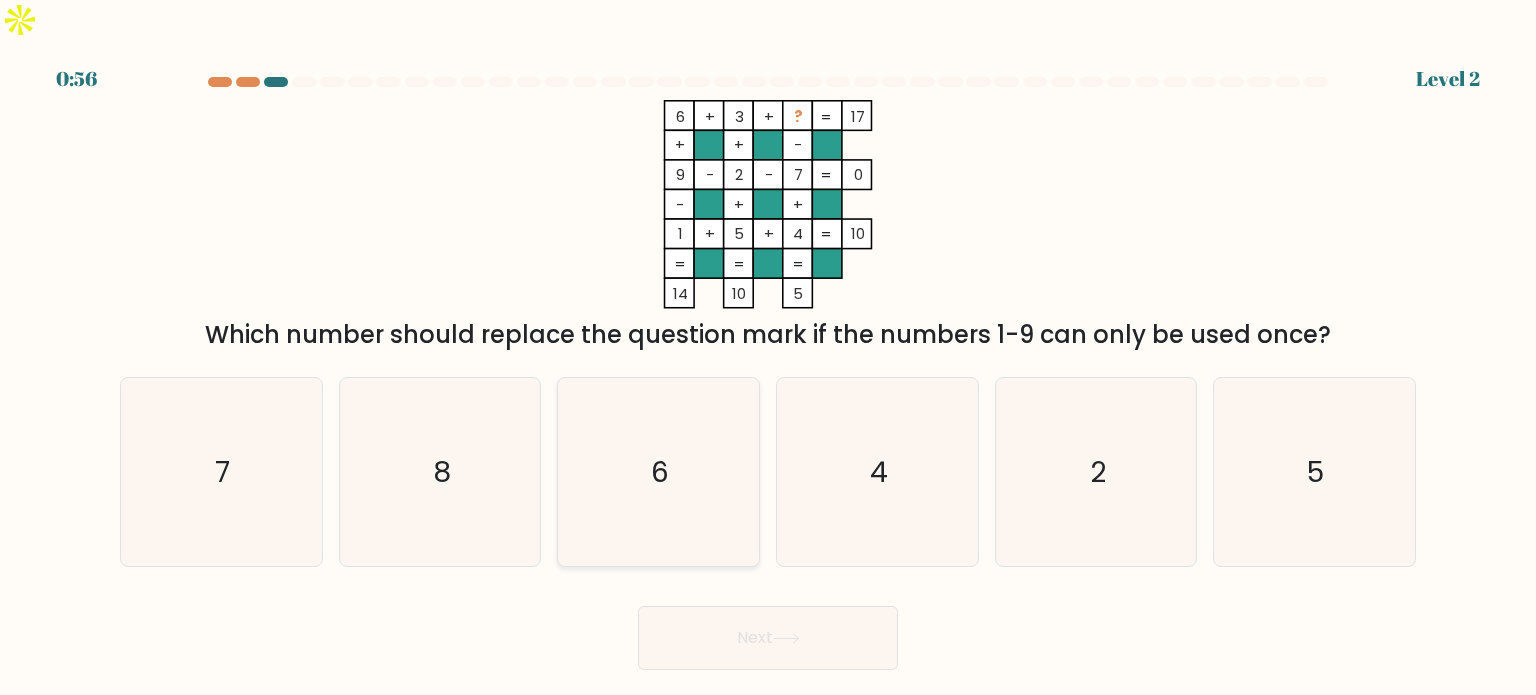 click on "6" at bounding box center (658, 472) 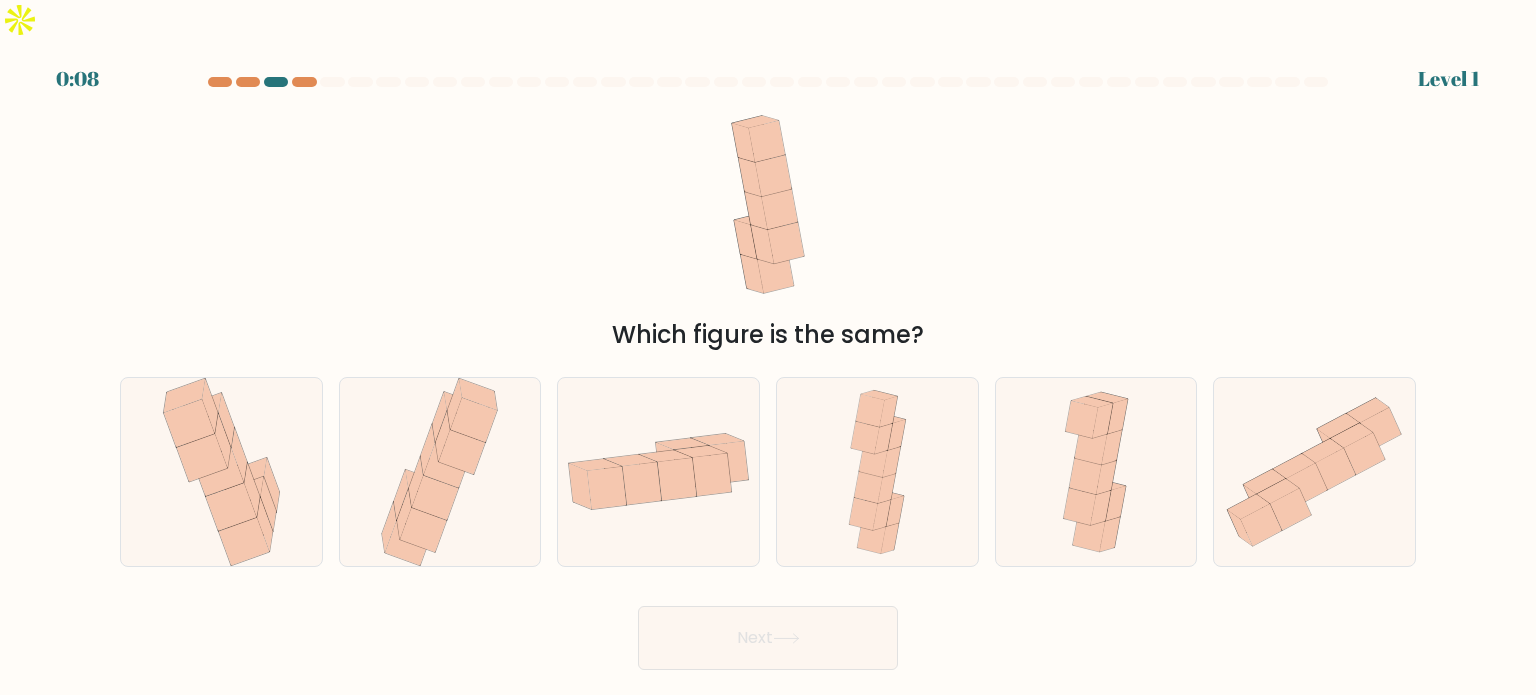 scroll, scrollTop: 0, scrollLeft: 0, axis: both 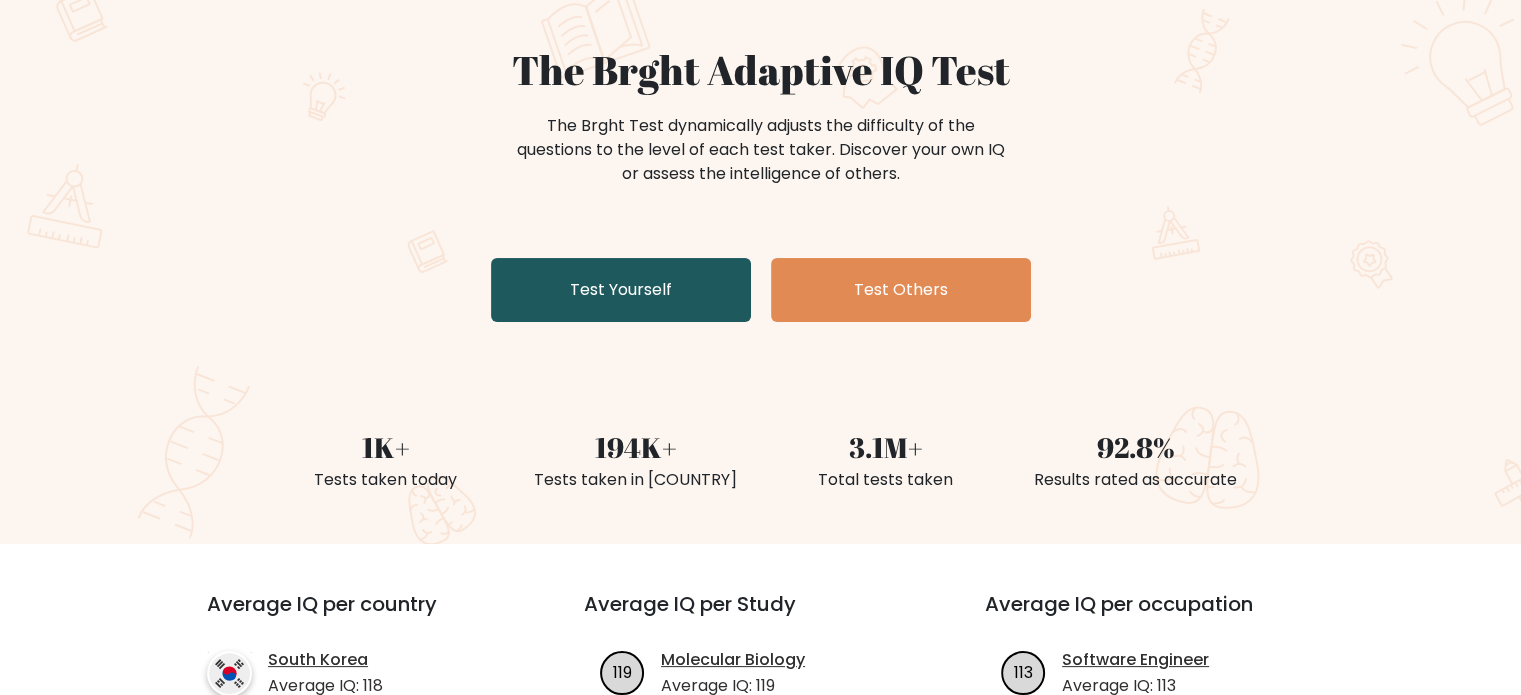 click on "Test Yourself" at bounding box center [621, 290] 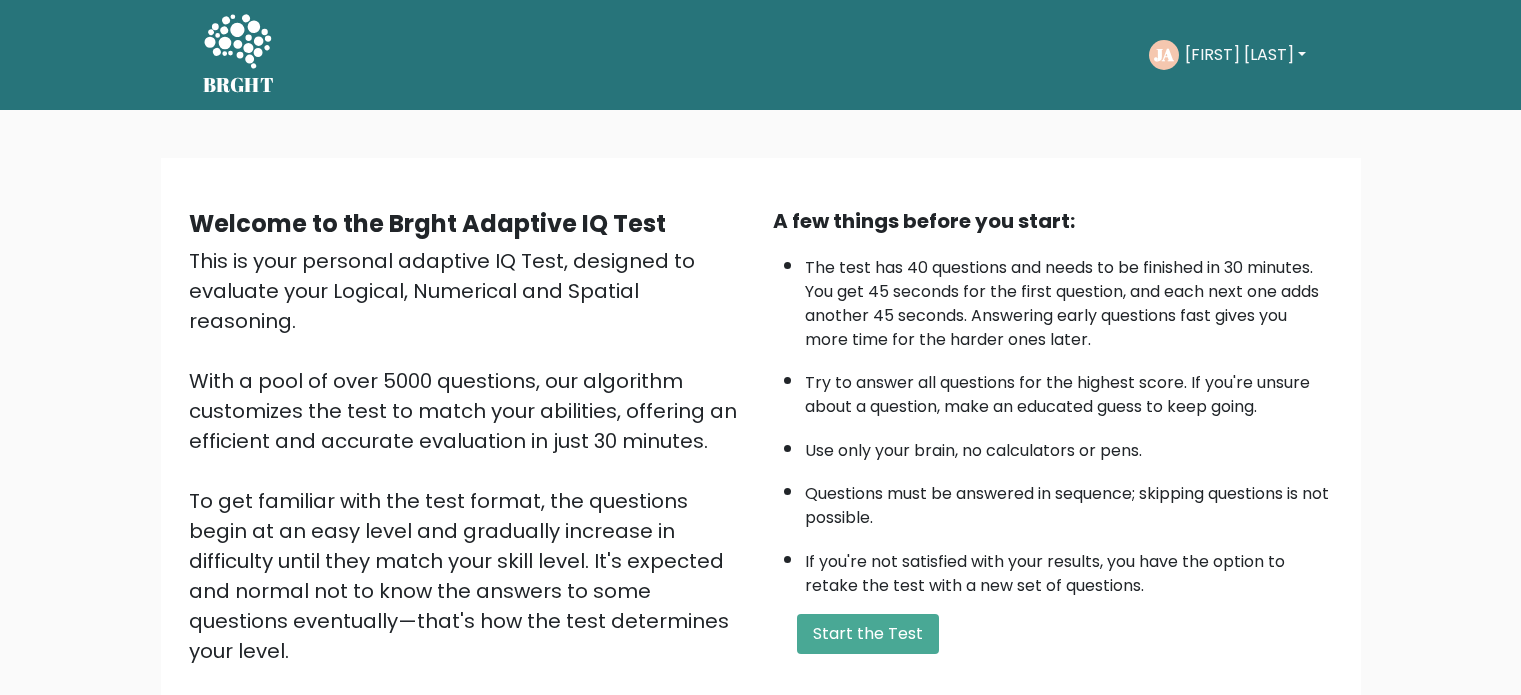 scroll, scrollTop: 0, scrollLeft: 0, axis: both 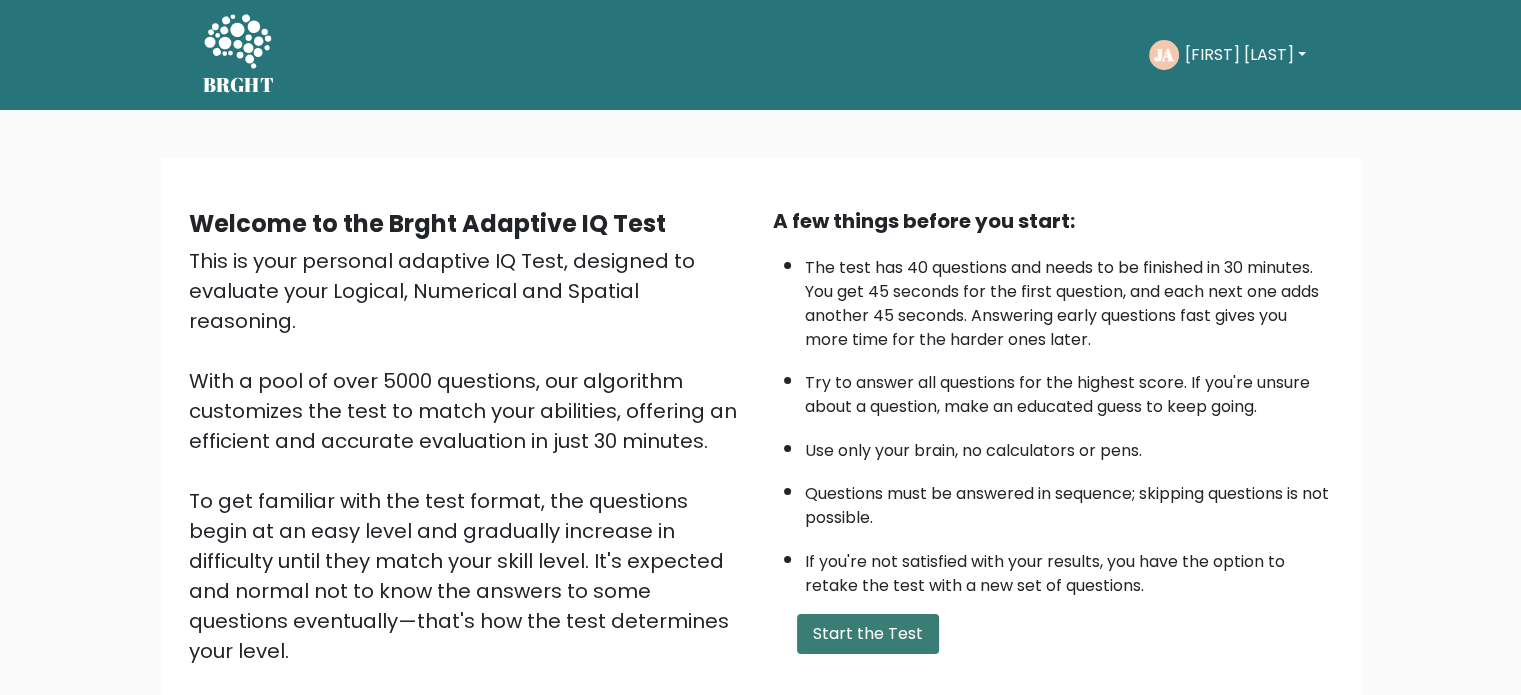 click on "Start the Test" at bounding box center (868, 634) 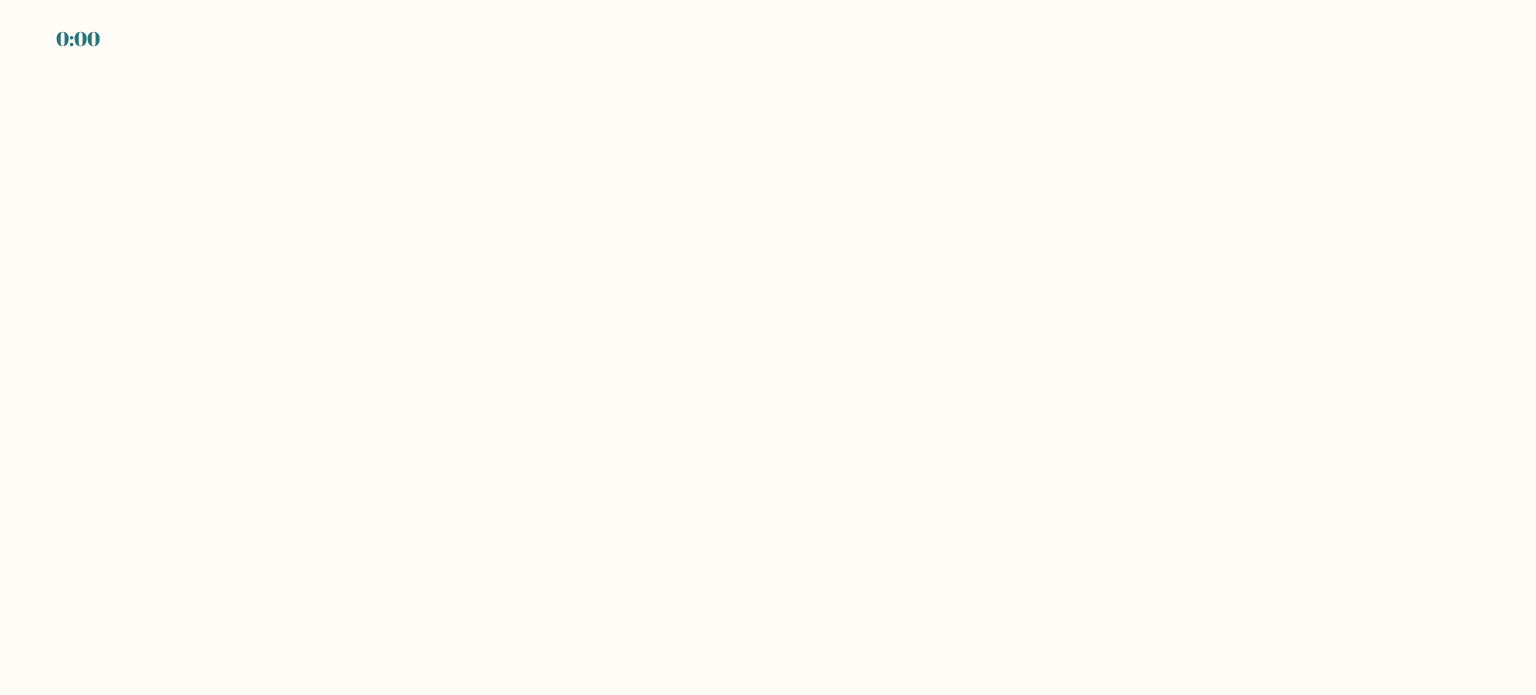 scroll, scrollTop: 0, scrollLeft: 0, axis: both 